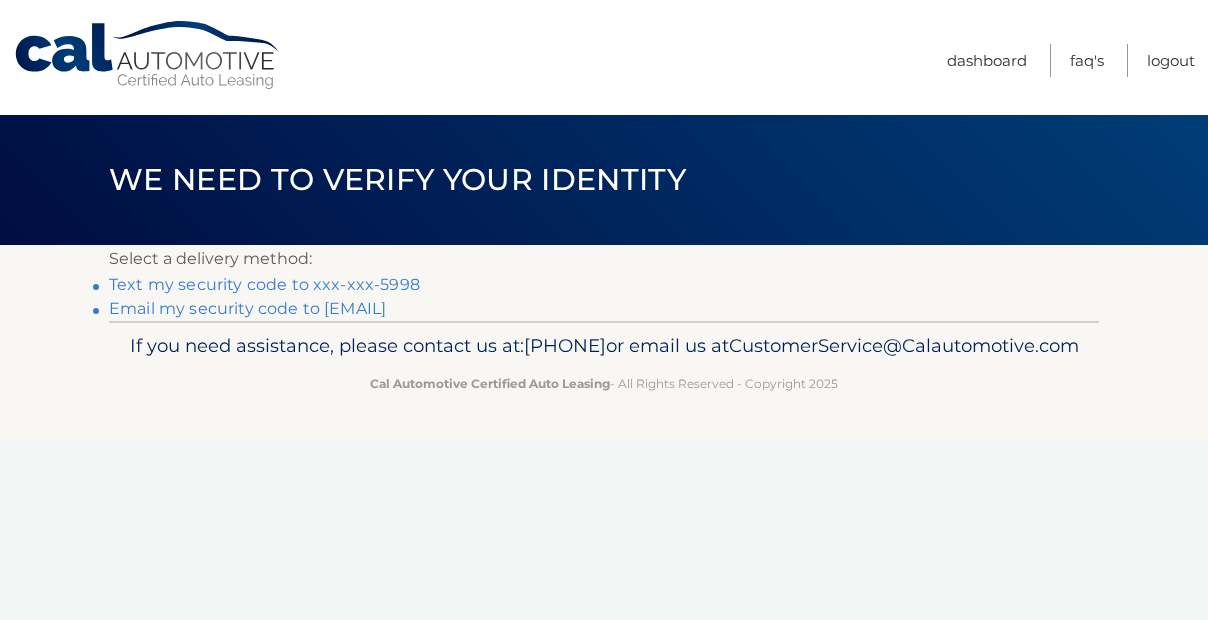scroll, scrollTop: 0, scrollLeft: 0, axis: both 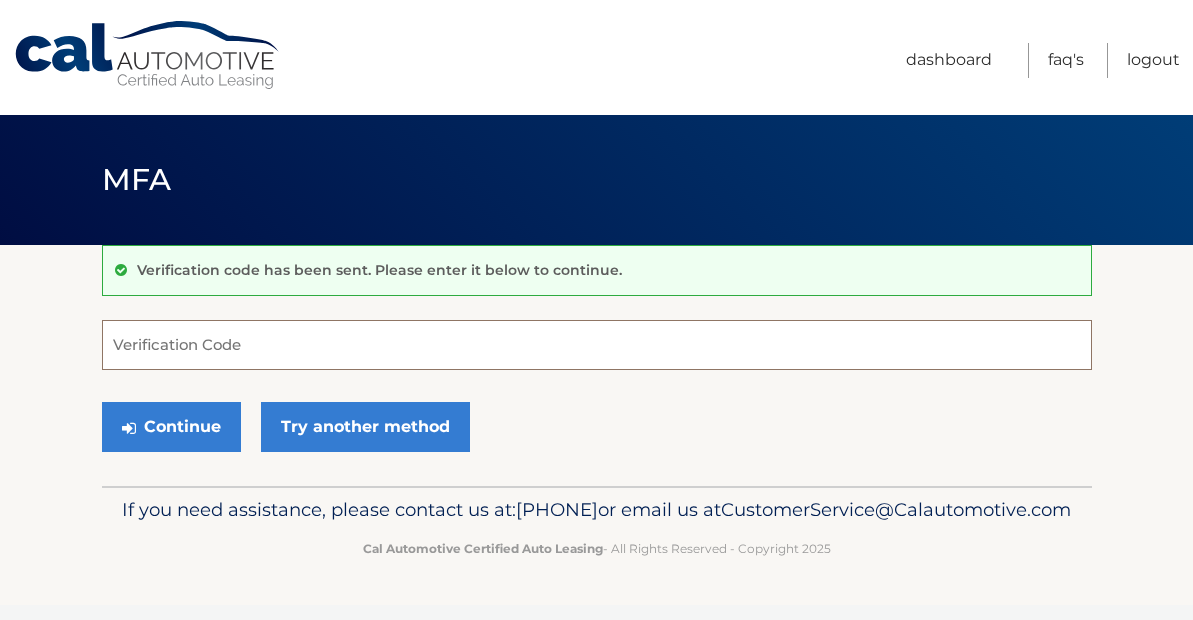 click on "Verification Code" at bounding box center [597, 345] 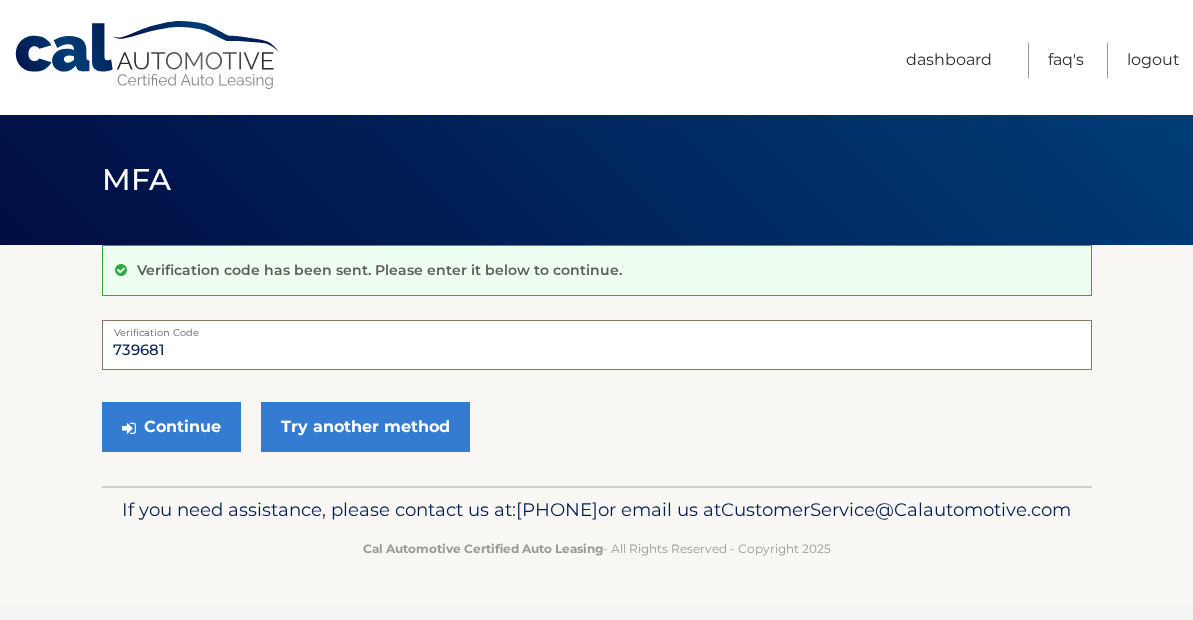 type on "739681" 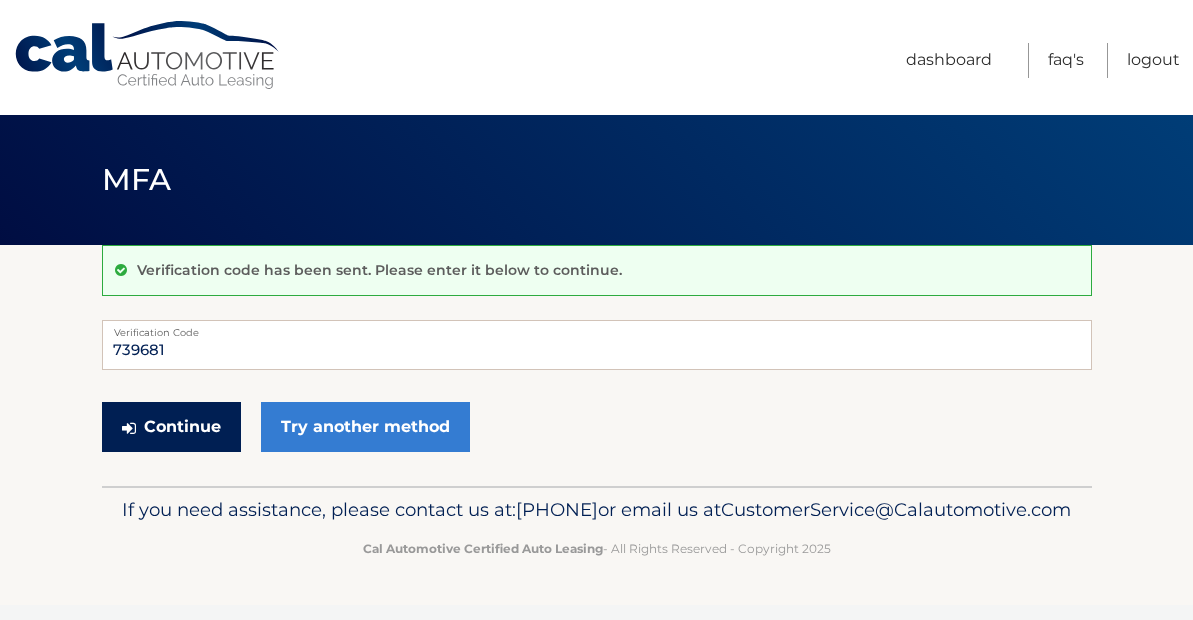 click on "Continue" at bounding box center (171, 427) 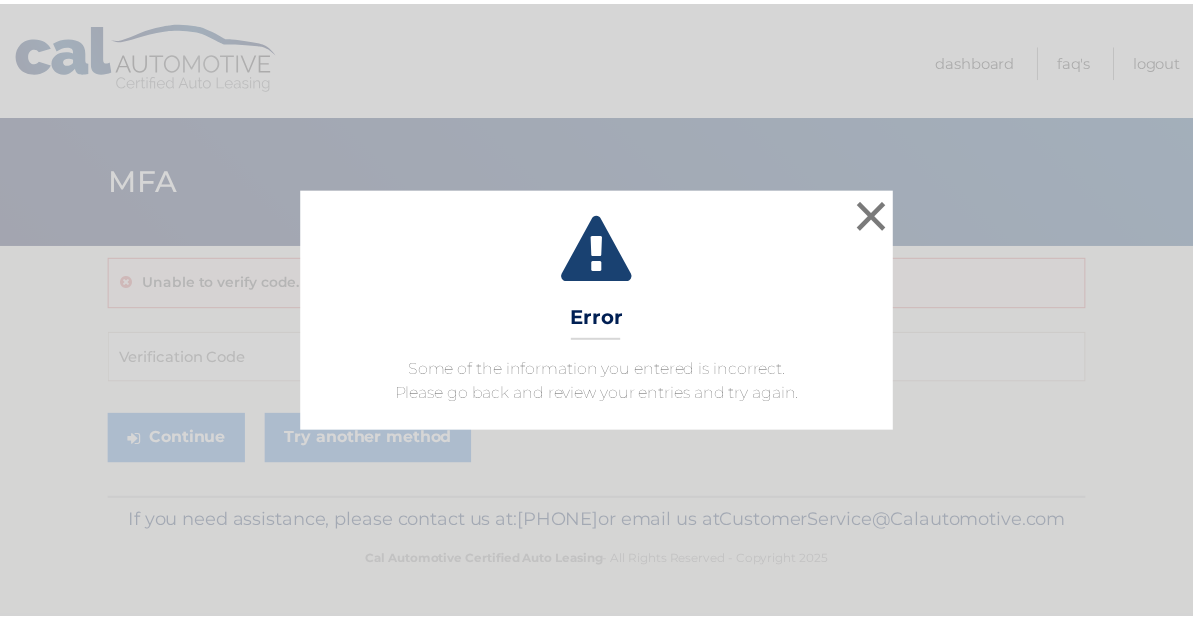 scroll, scrollTop: 0, scrollLeft: 0, axis: both 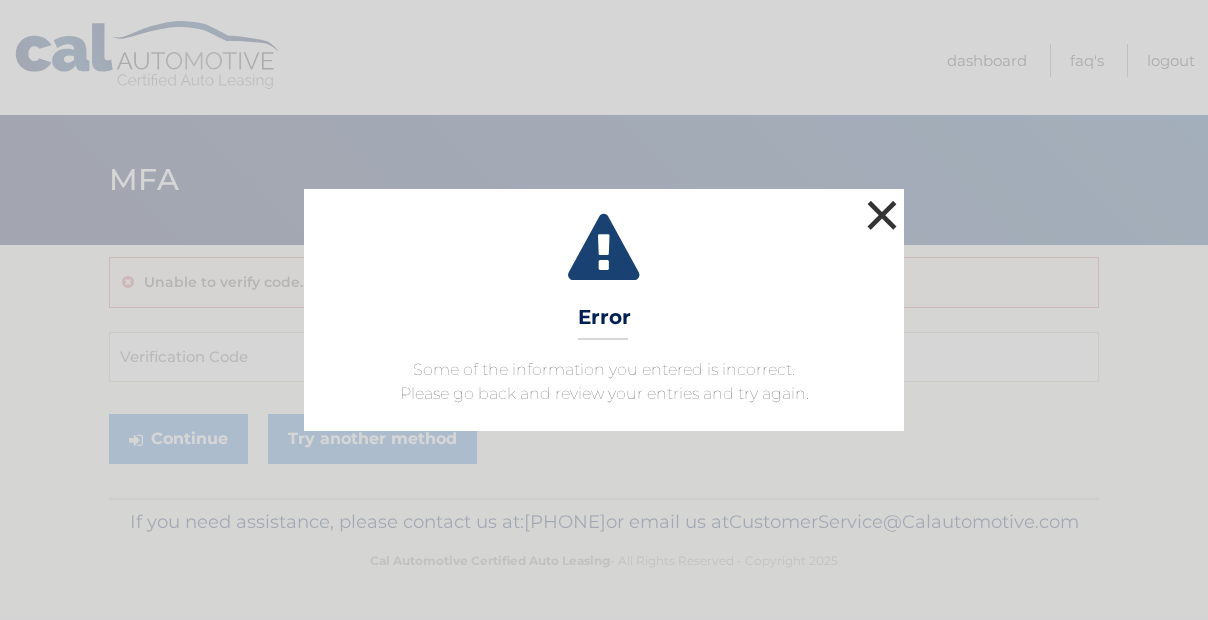 click on "×" at bounding box center [882, 215] 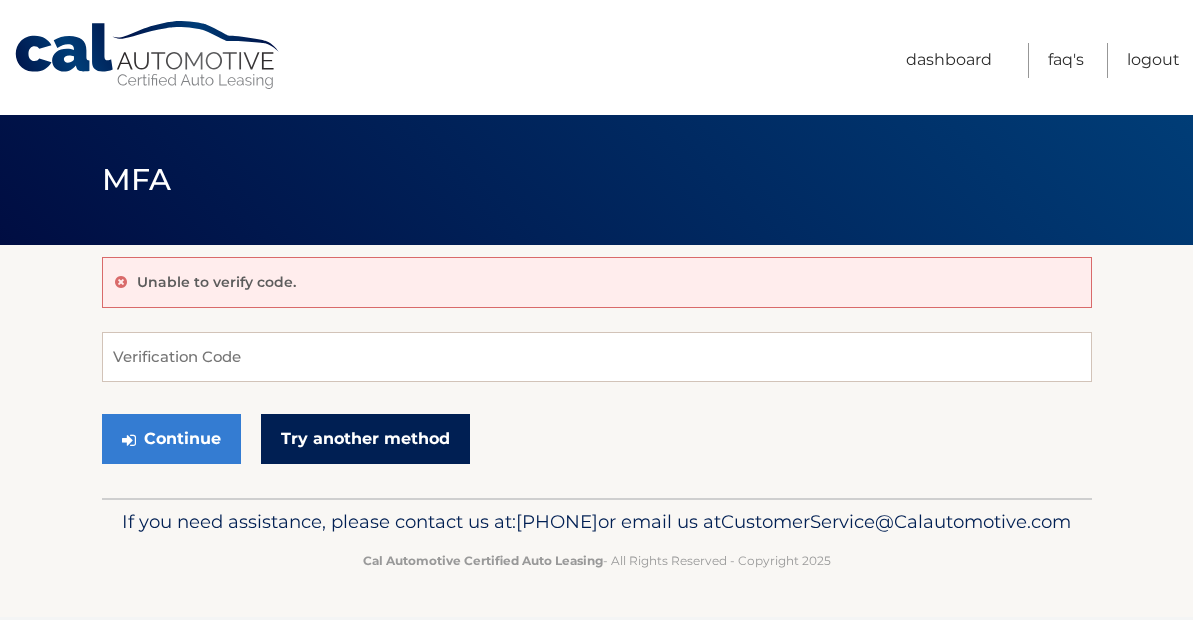 click on "Try another method" at bounding box center (365, 439) 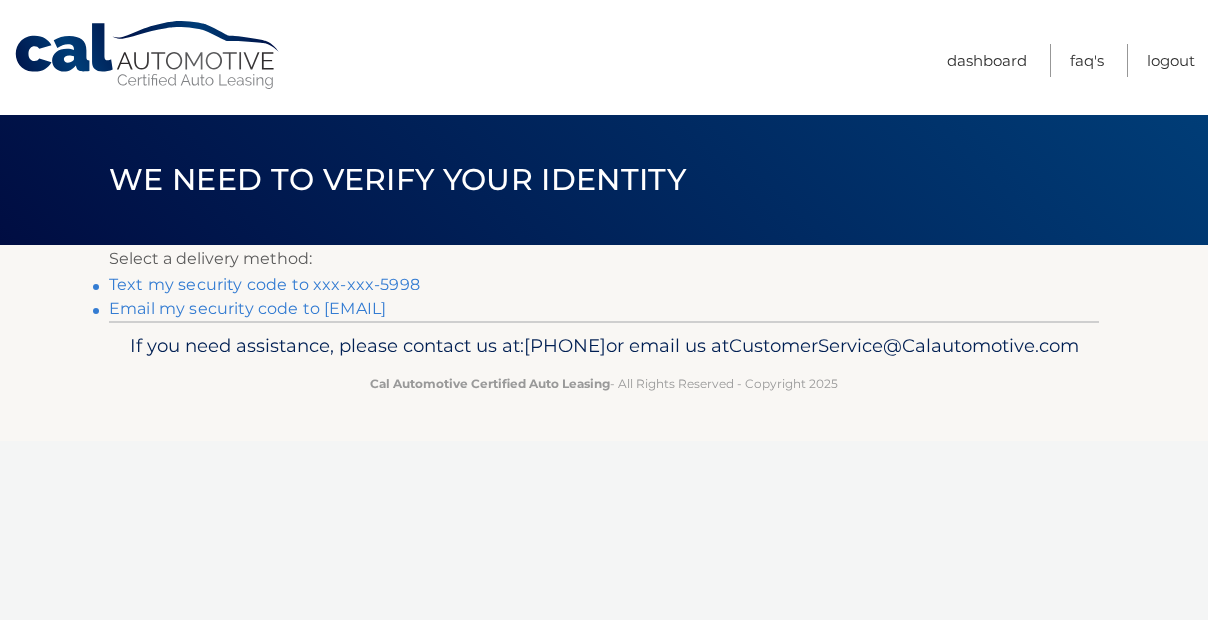 scroll, scrollTop: 0, scrollLeft: 0, axis: both 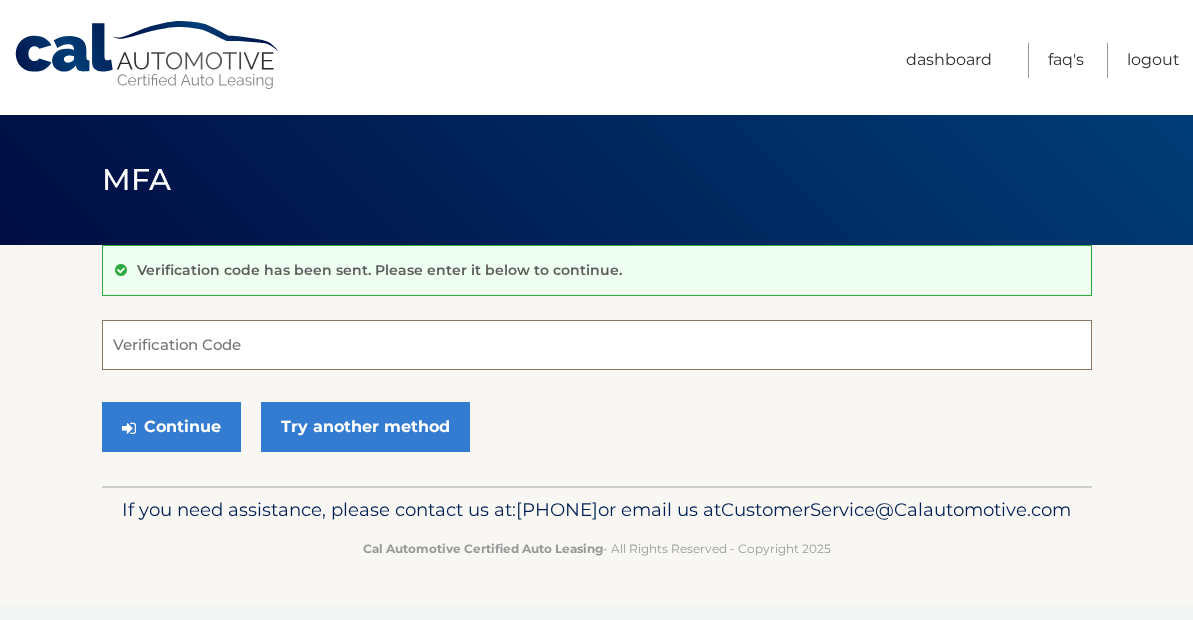 click on "Verification Code" at bounding box center [597, 345] 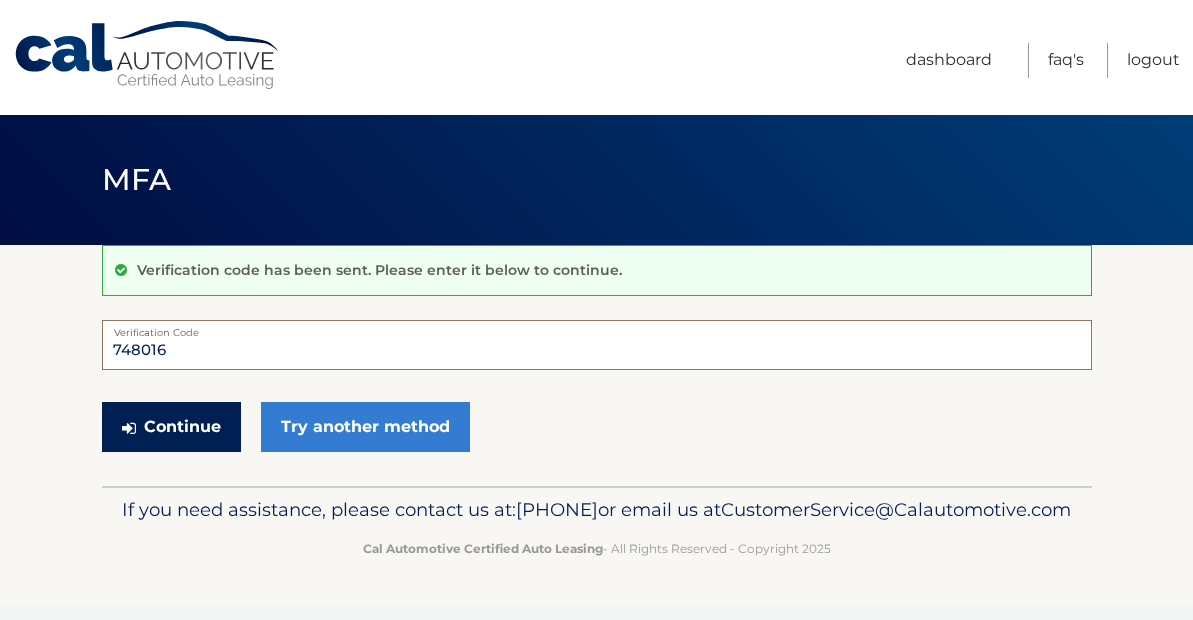 type on "748016" 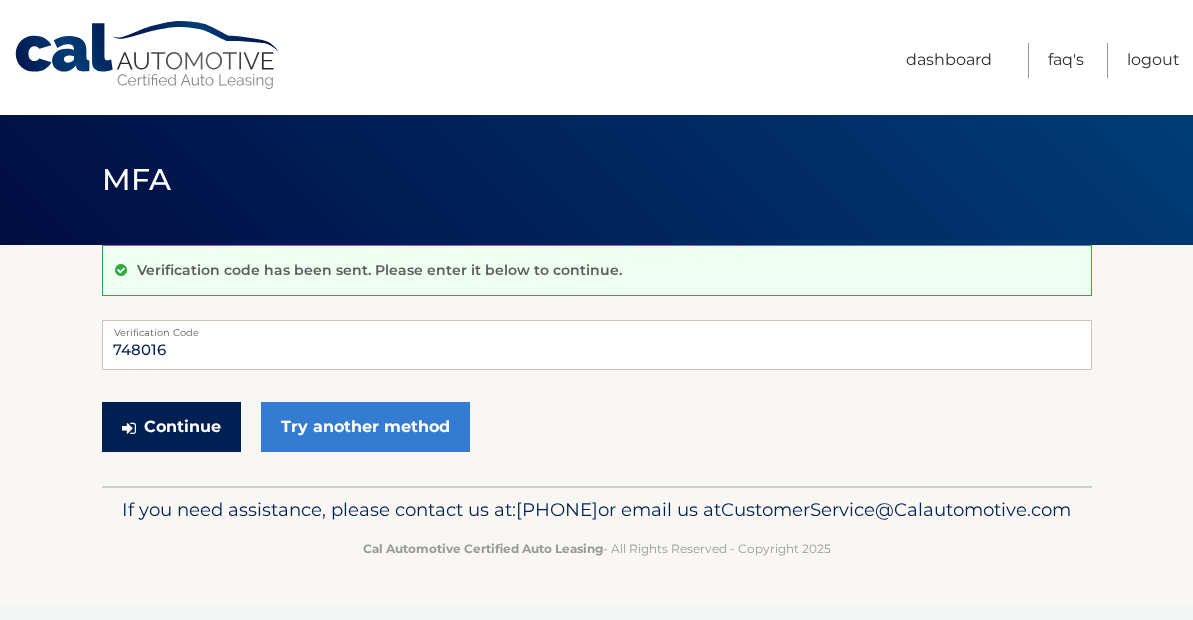click on "Continue" at bounding box center [171, 427] 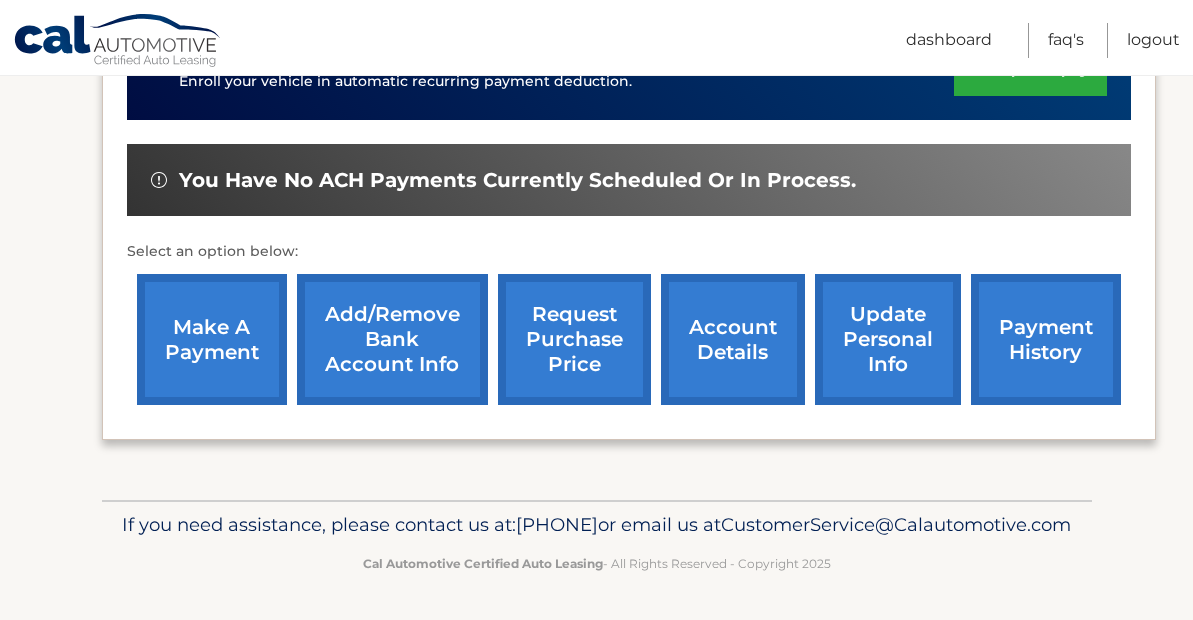 scroll, scrollTop: 619, scrollLeft: 0, axis: vertical 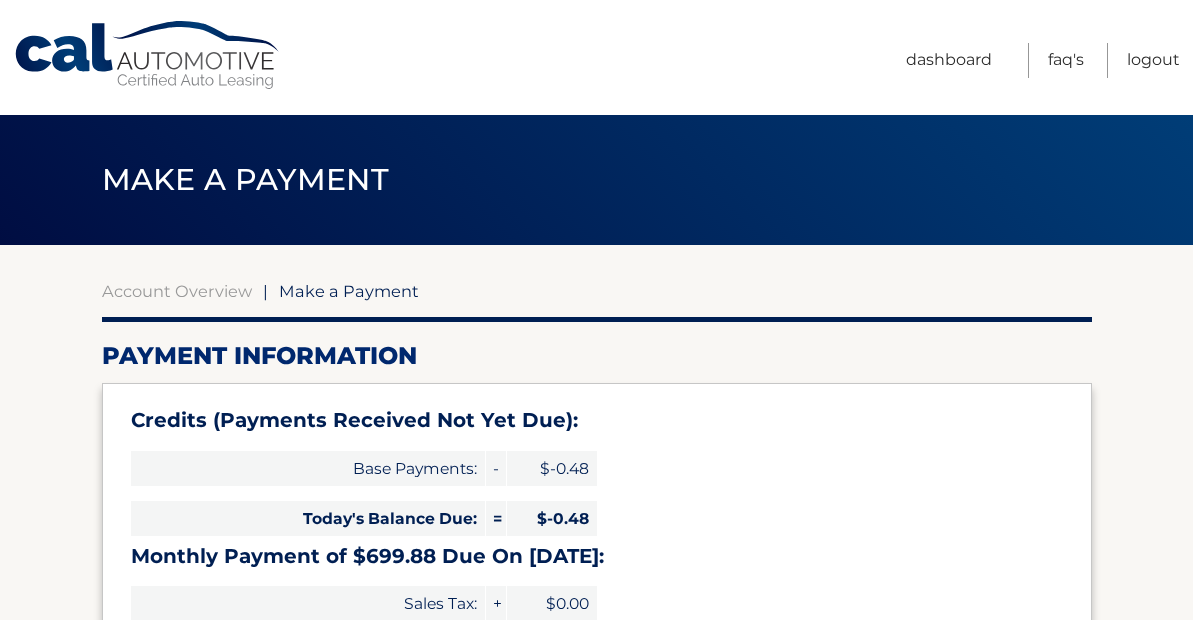 select on "N2QxZGU3YzUtY2JiYi00Njg0LThhYzctNWI1YTUwNjE5OGRi" 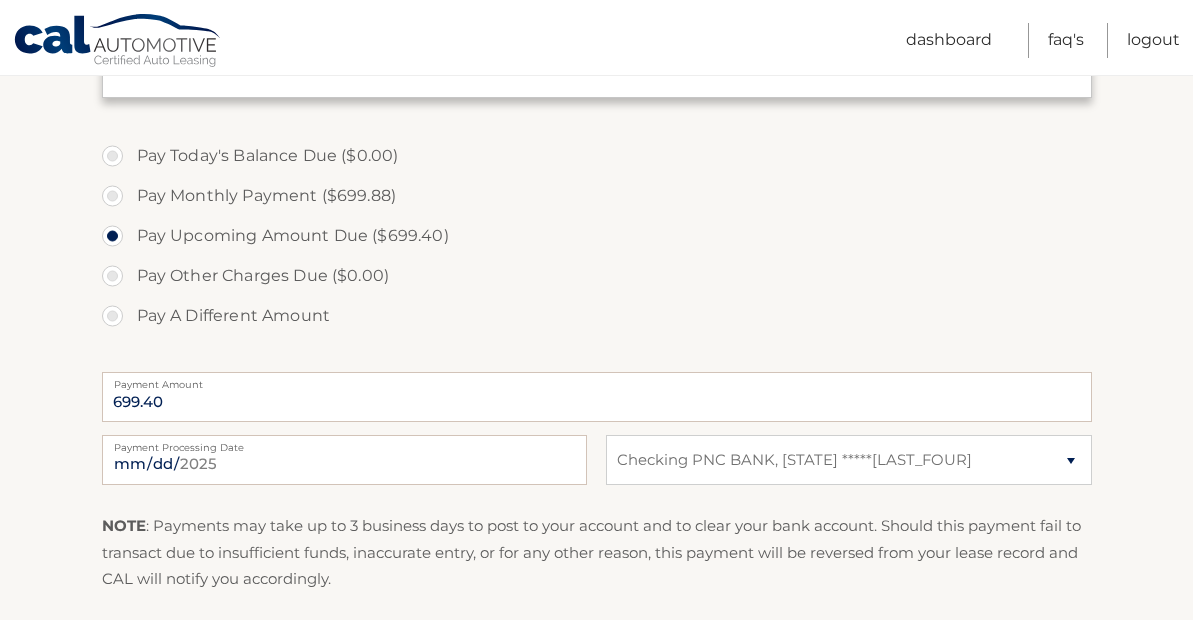 scroll, scrollTop: 651, scrollLeft: 0, axis: vertical 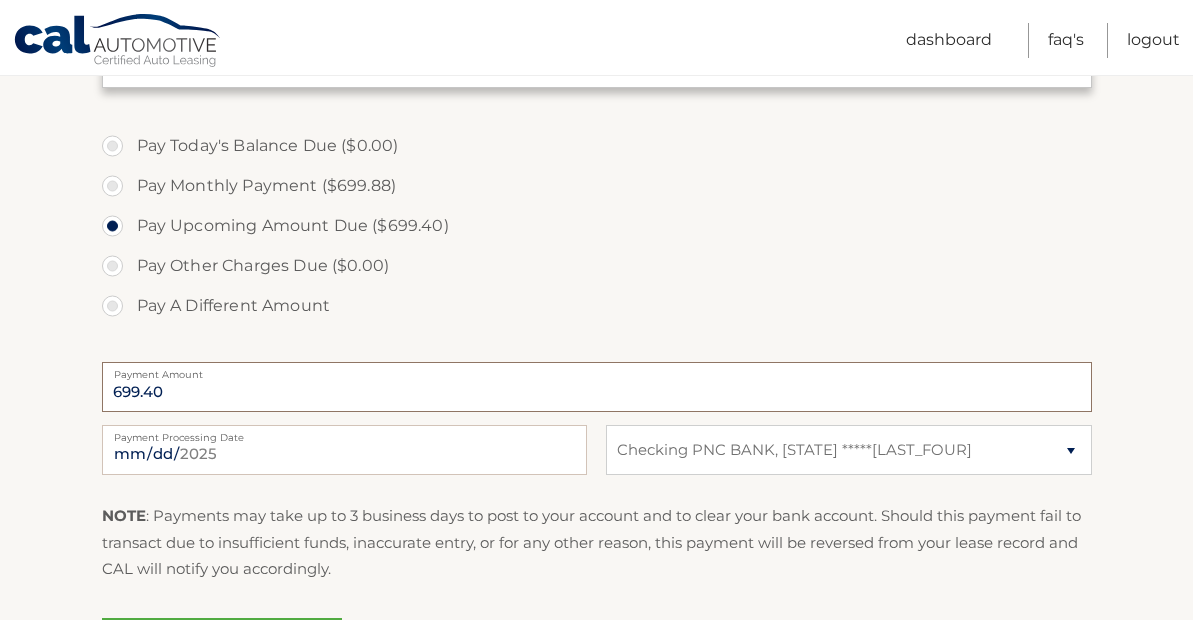 click on "699.40" at bounding box center (597, 387) 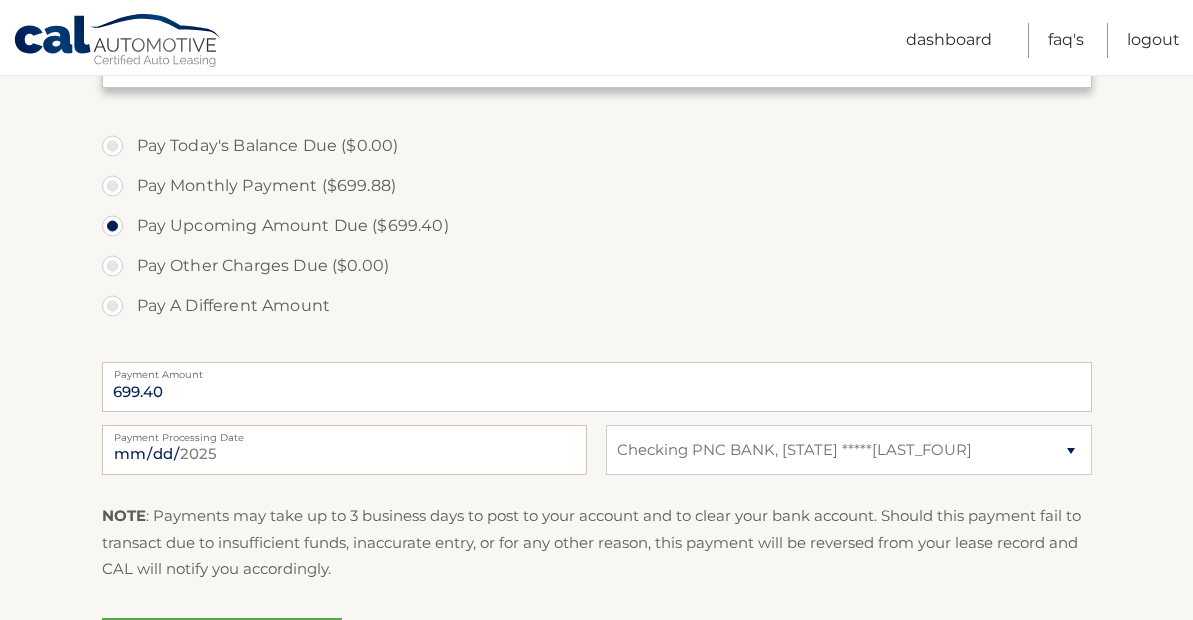 click on "Pay Other Charges Due ($0.00)" at bounding box center [597, 266] 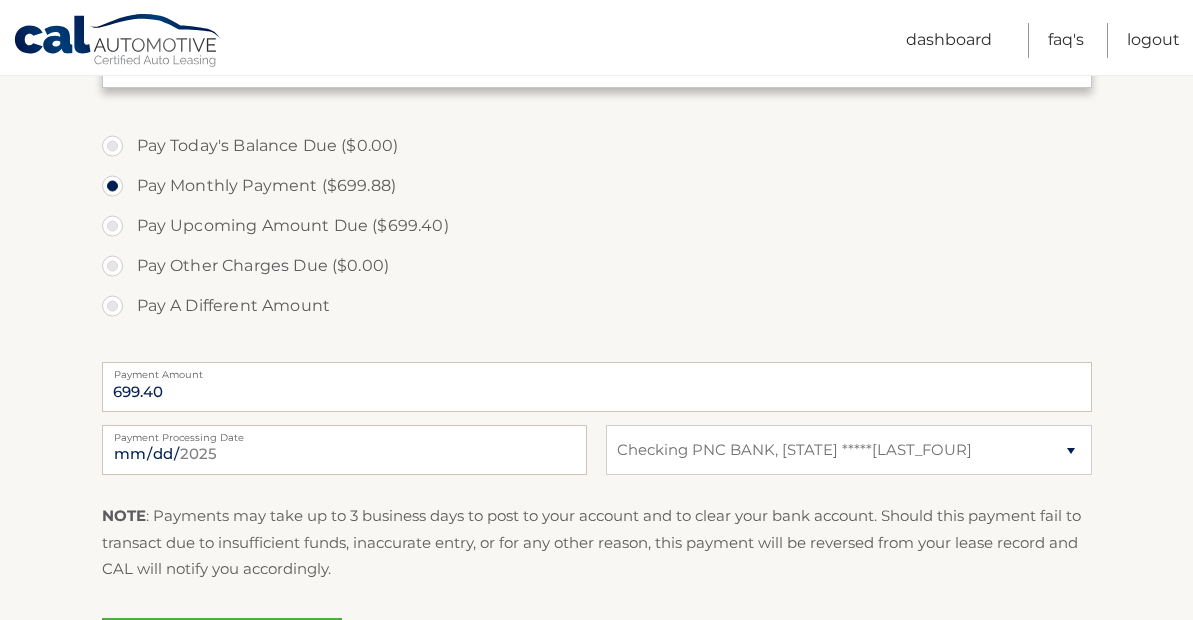 type on "699.88" 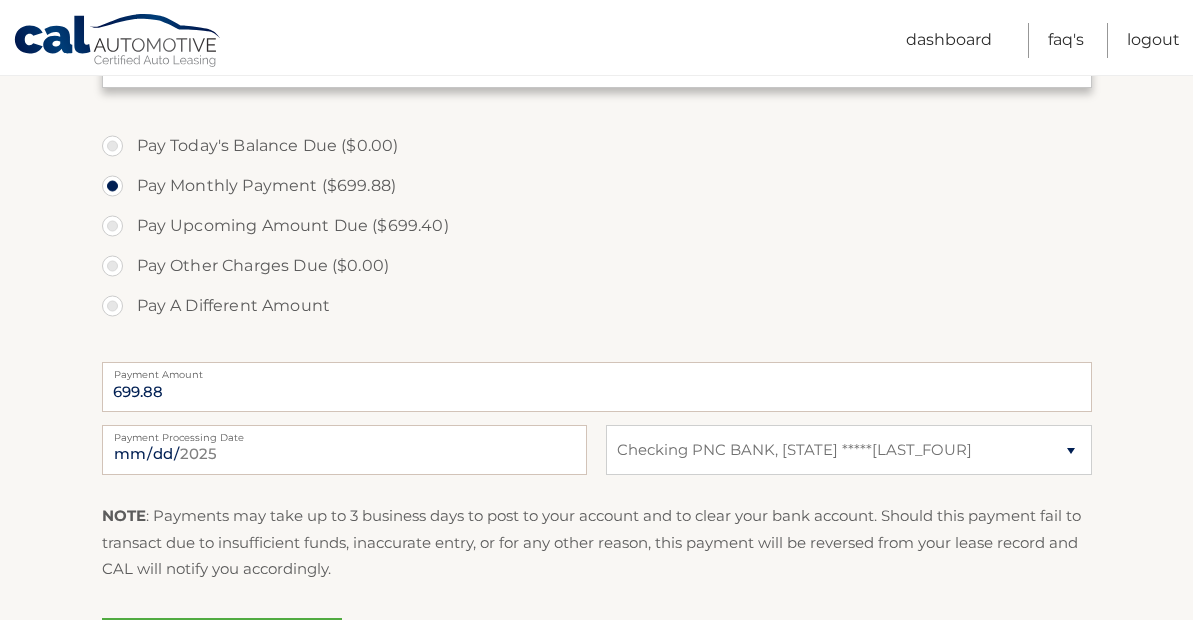 click on "Pay Today's Balance Due ($0.00)" at bounding box center [597, 146] 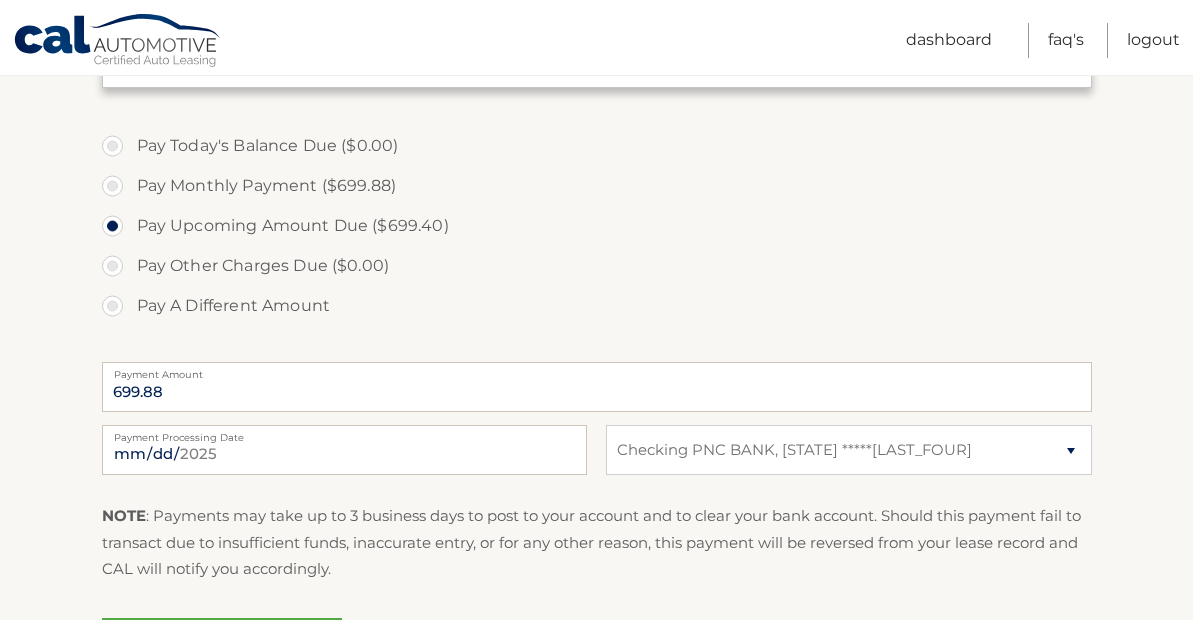 type on "699.40" 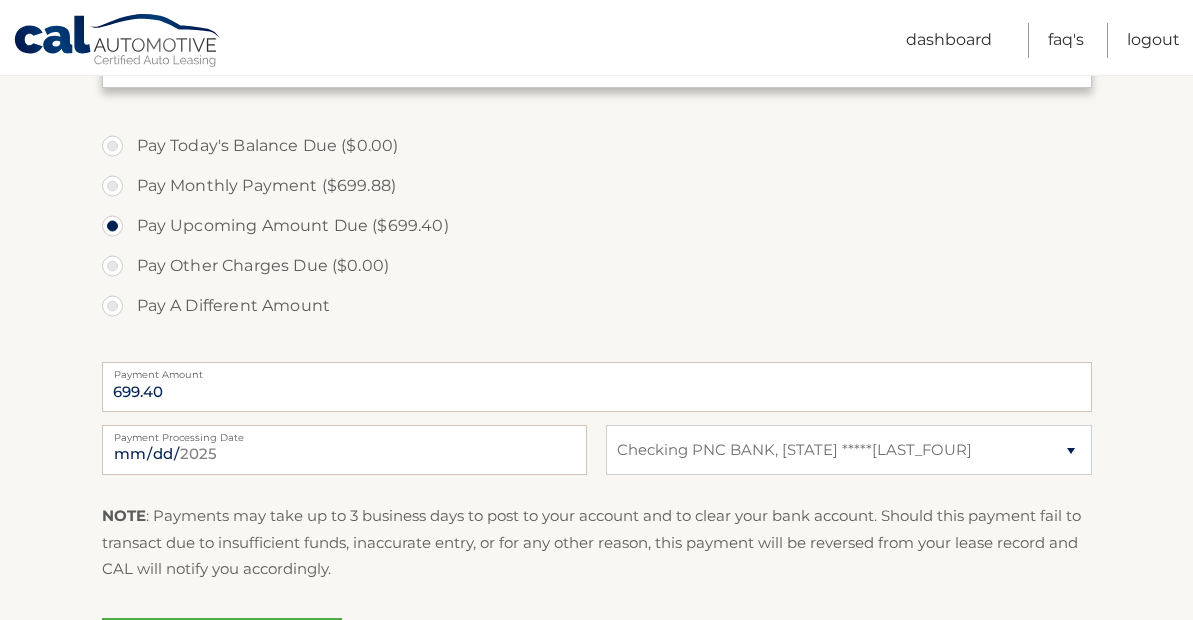 click on "Pay Other Charges Due ($0.00)" at bounding box center (597, 266) 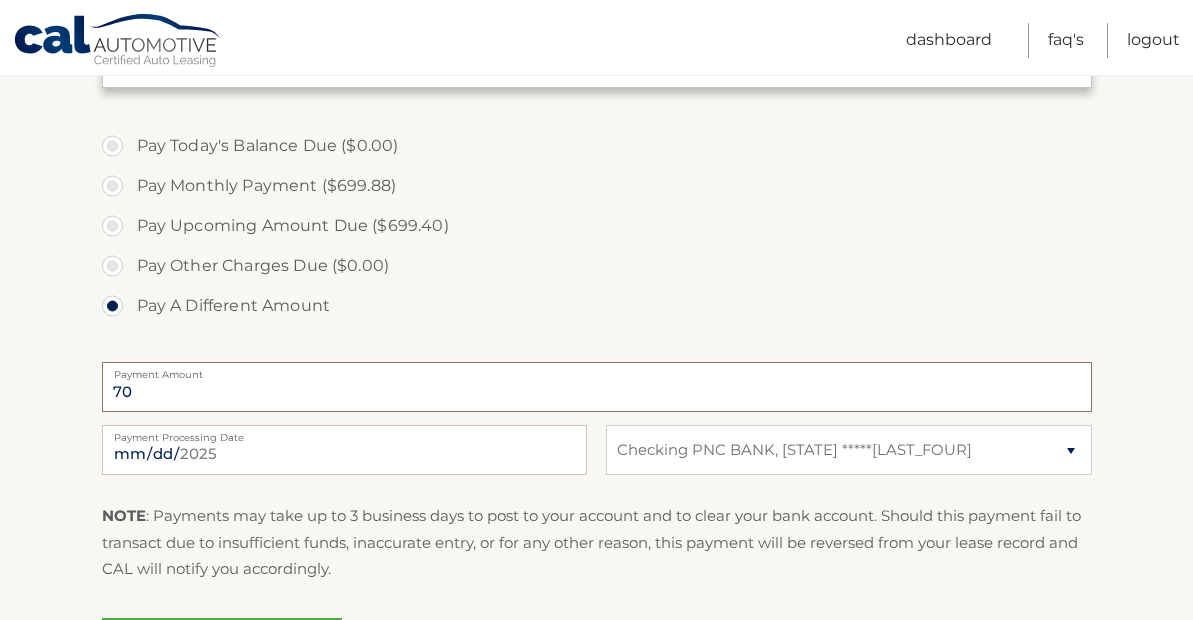 type on "700" 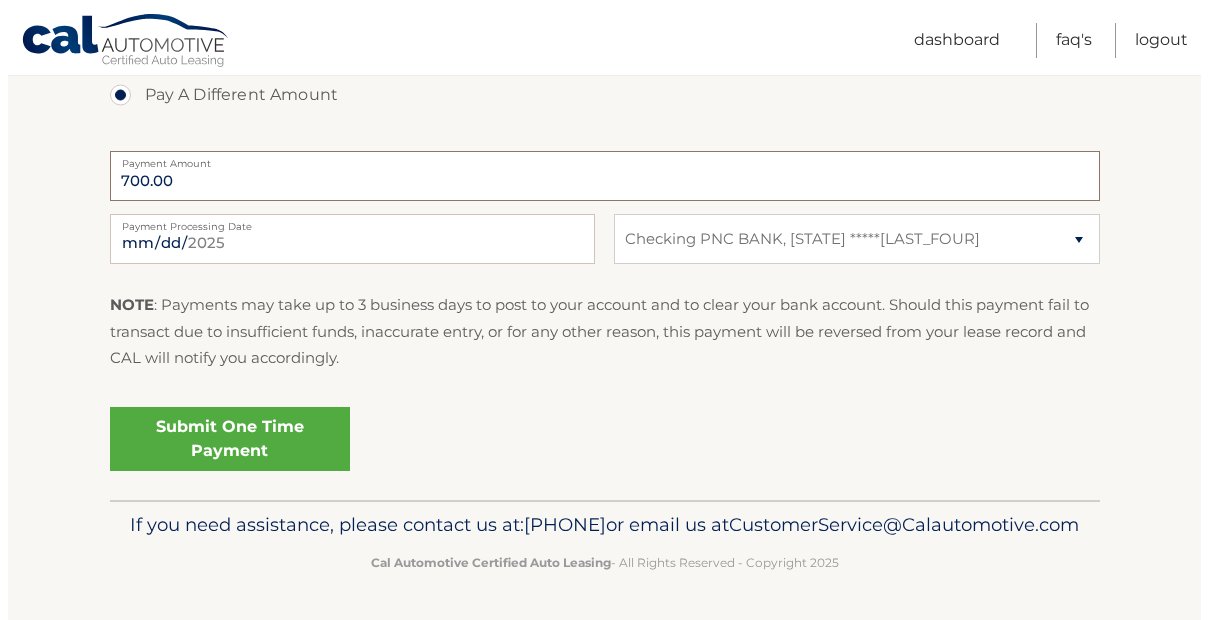 scroll, scrollTop: 893, scrollLeft: 0, axis: vertical 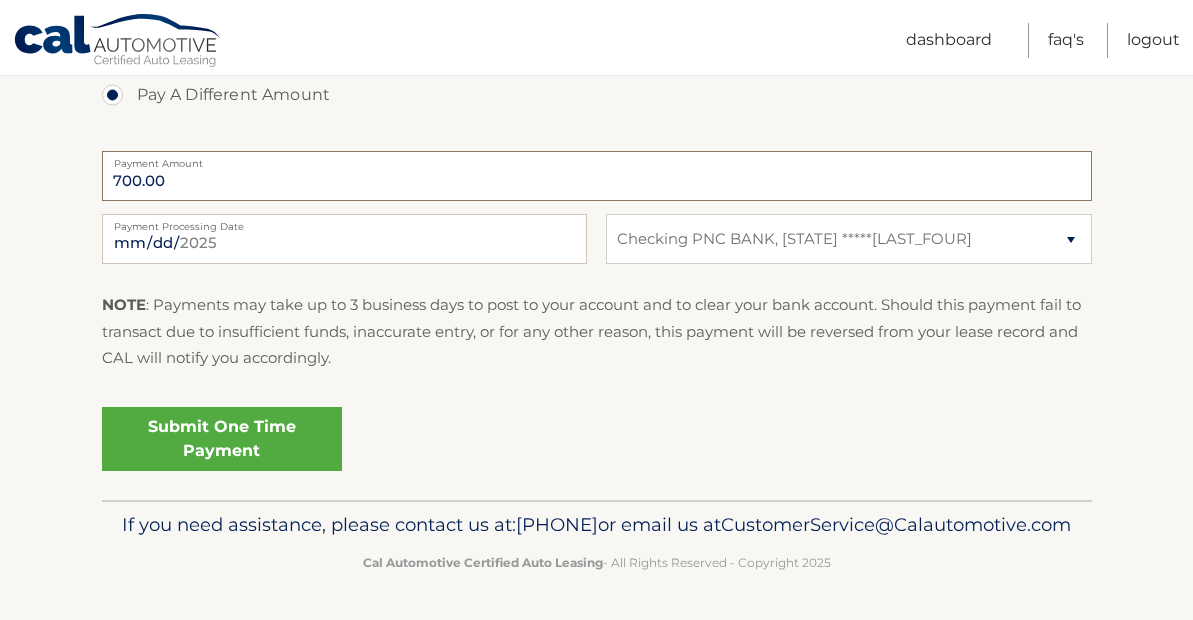 type on "700.00" 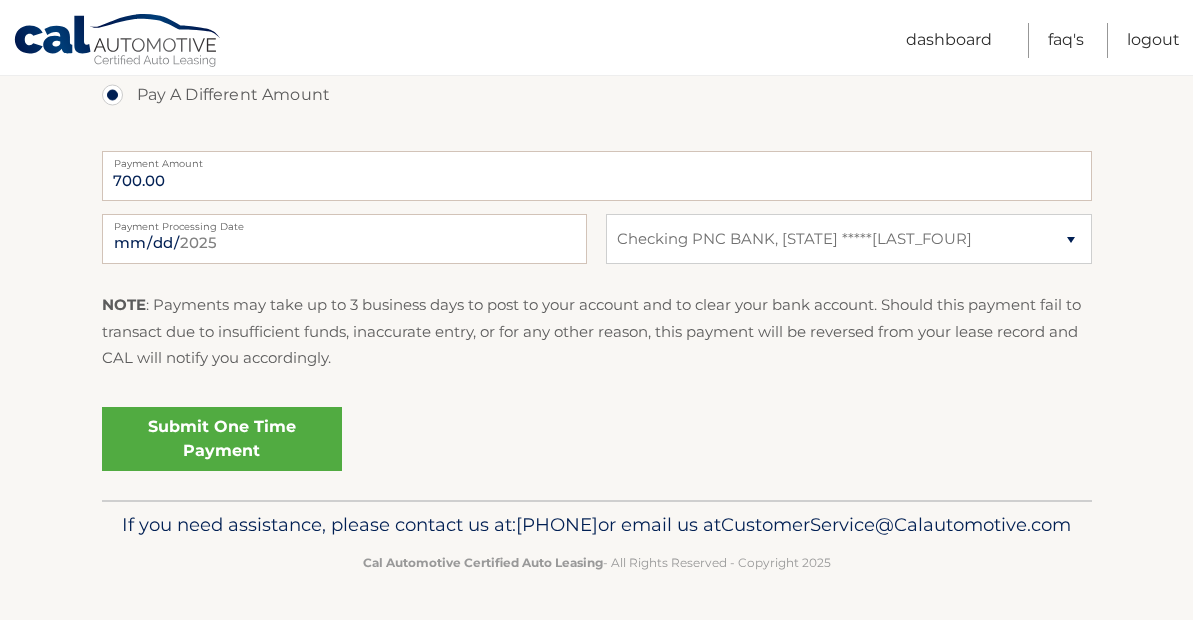 click on "Submit One Time Payment" at bounding box center (222, 439) 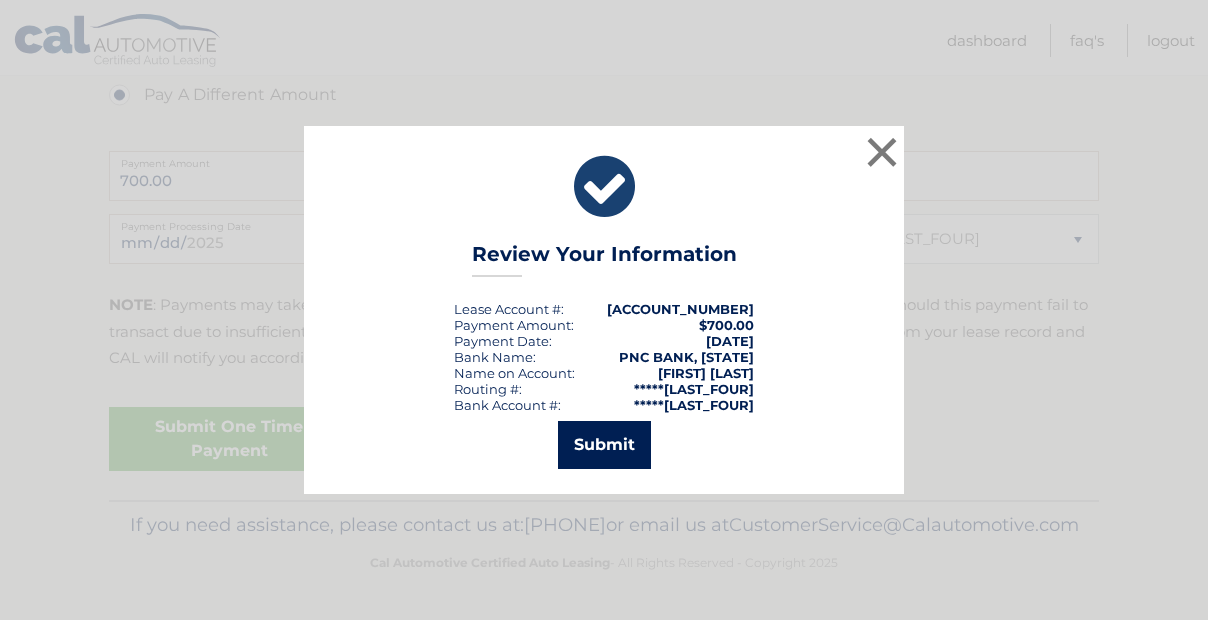click on "Submit" at bounding box center [604, 445] 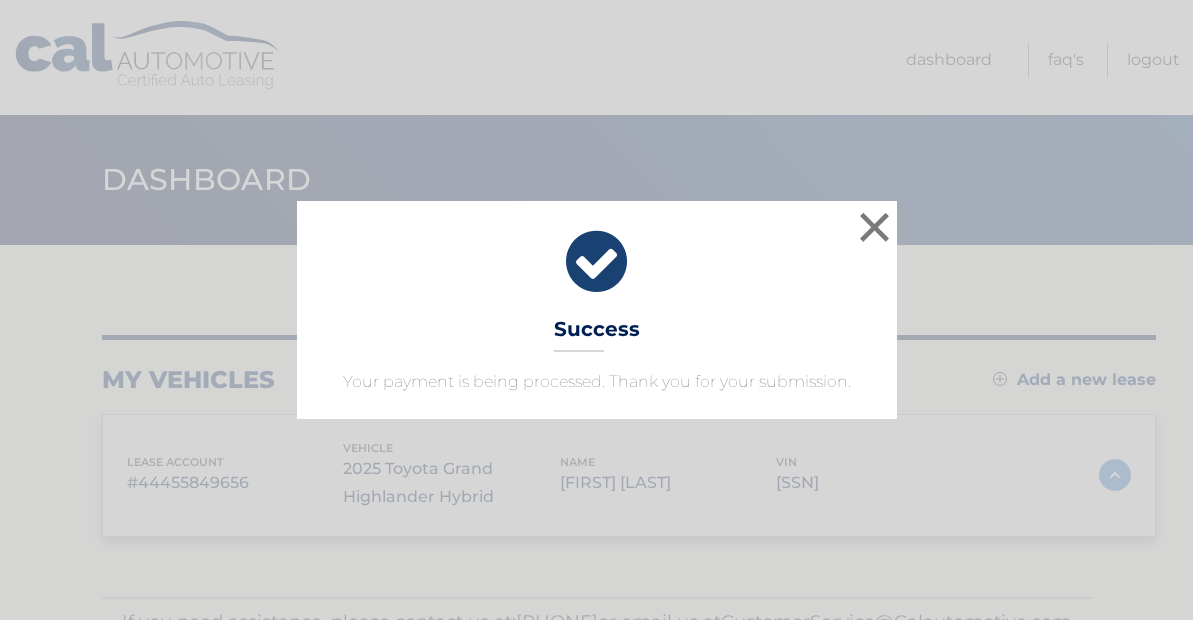 scroll, scrollTop: 0, scrollLeft: 0, axis: both 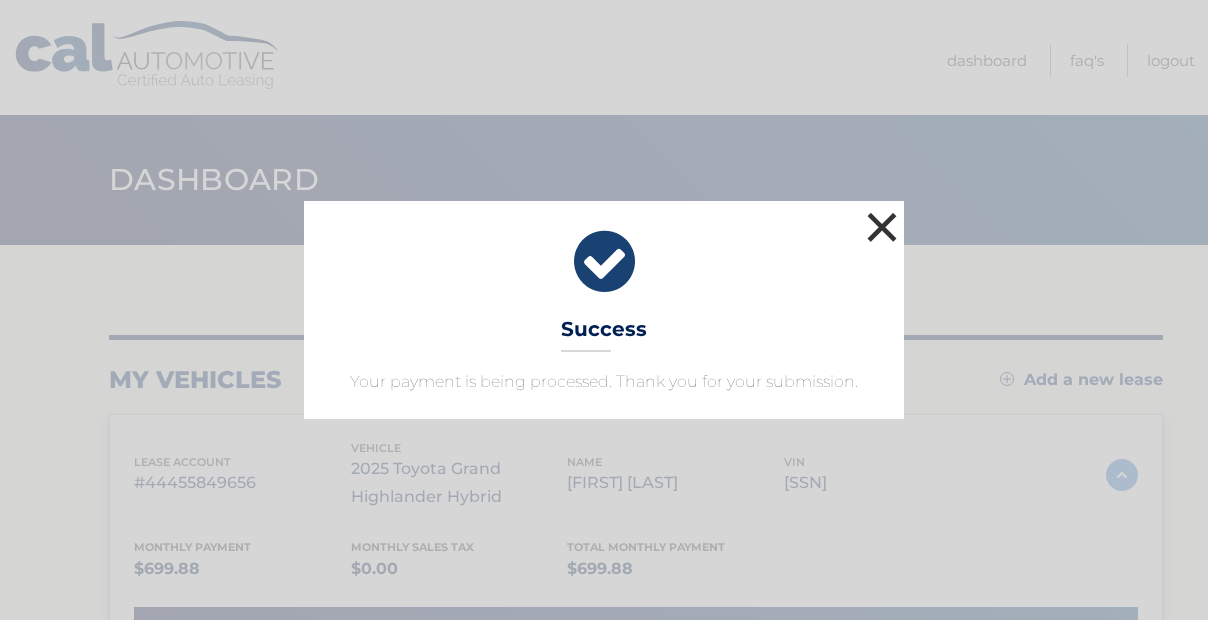 click on "×" at bounding box center [882, 227] 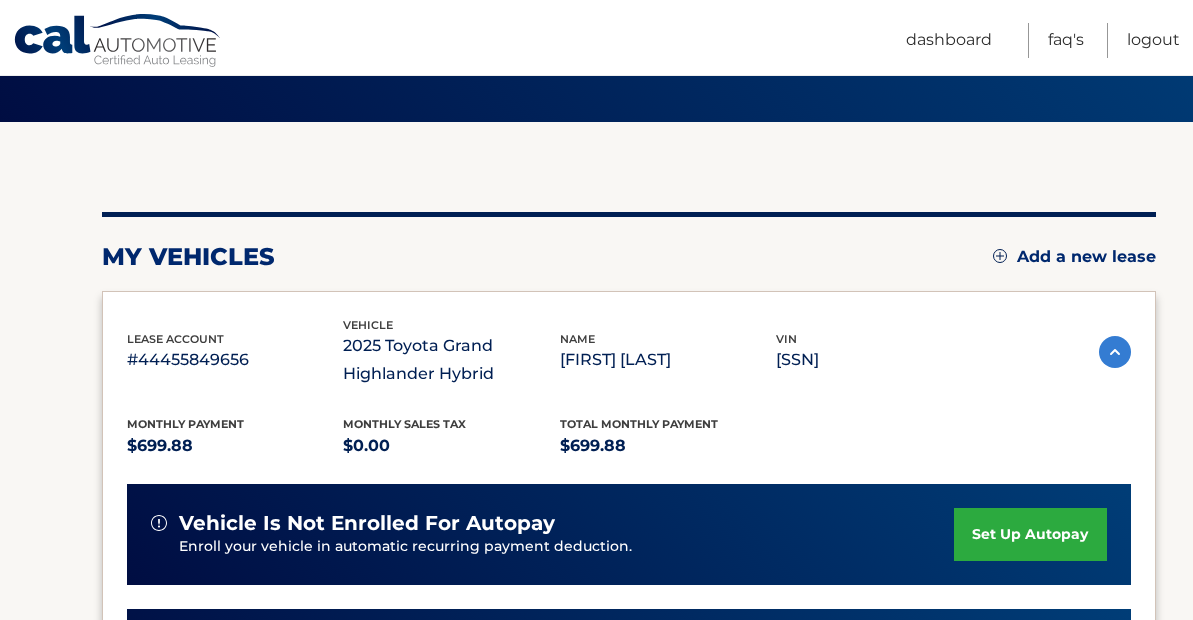 scroll, scrollTop: 0, scrollLeft: 0, axis: both 